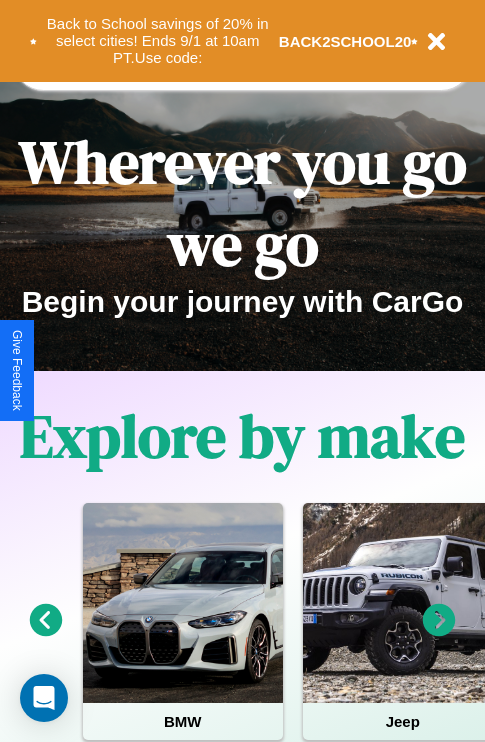 scroll, scrollTop: 308, scrollLeft: 0, axis: vertical 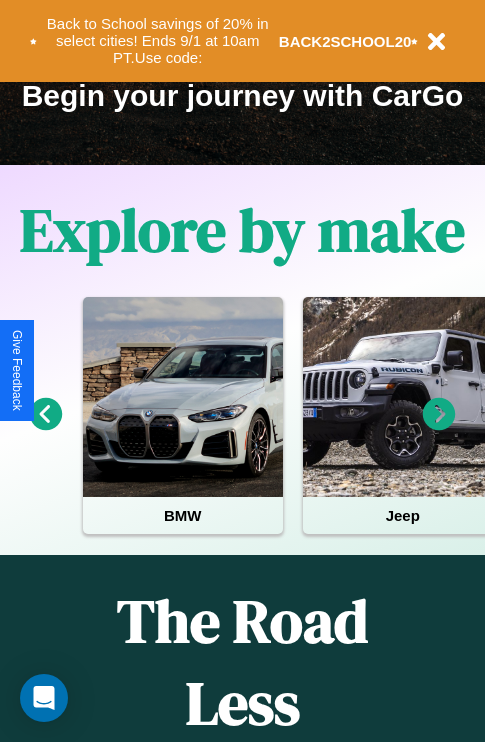 click 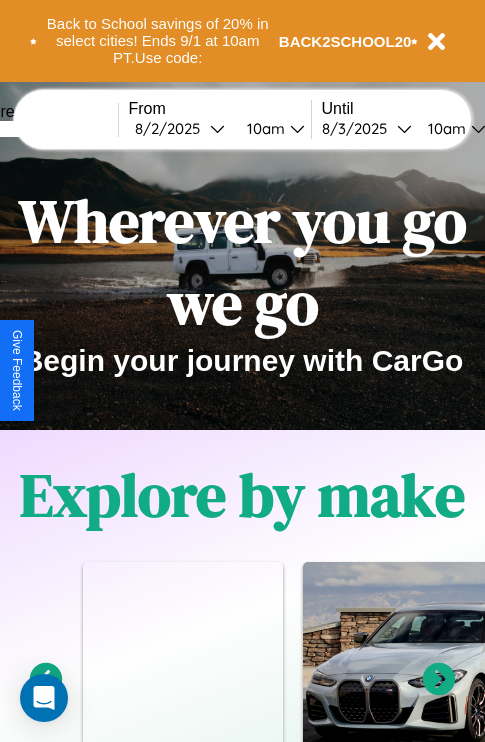 scroll, scrollTop: 0, scrollLeft: 0, axis: both 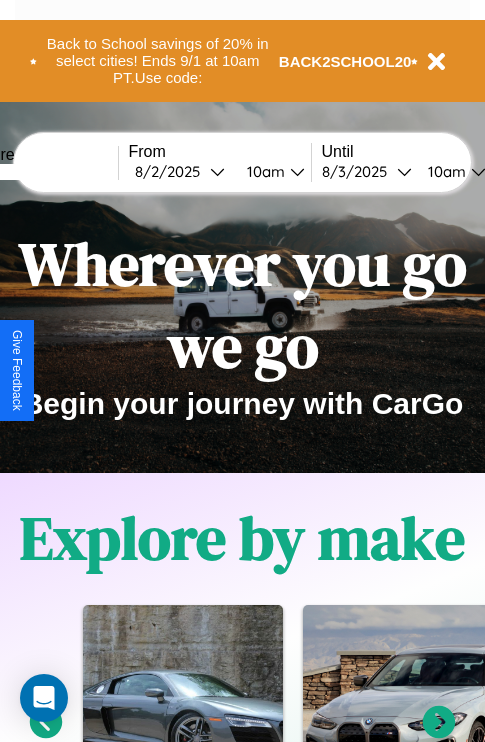 click at bounding box center [43, 172] 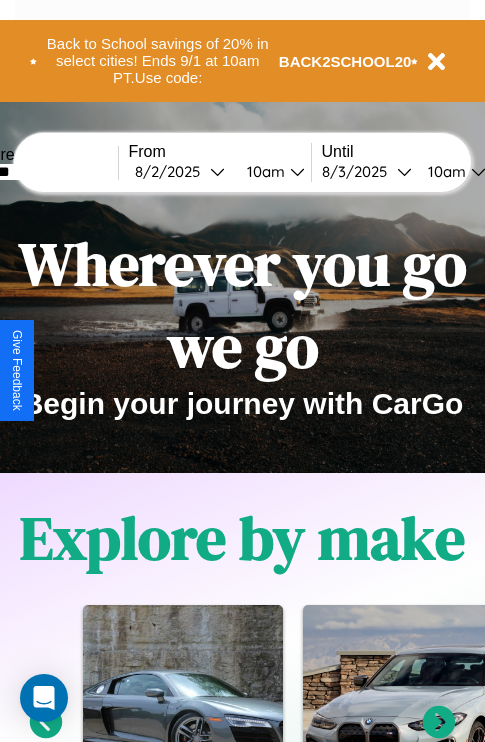 type on "*******" 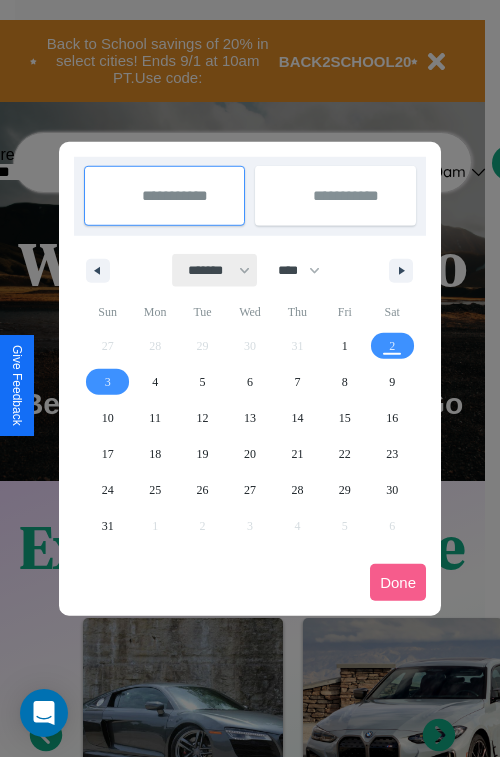 click on "******* ******** ***** ***** *** **** **** ****** ********* ******* ******** ********" at bounding box center (215, 270) 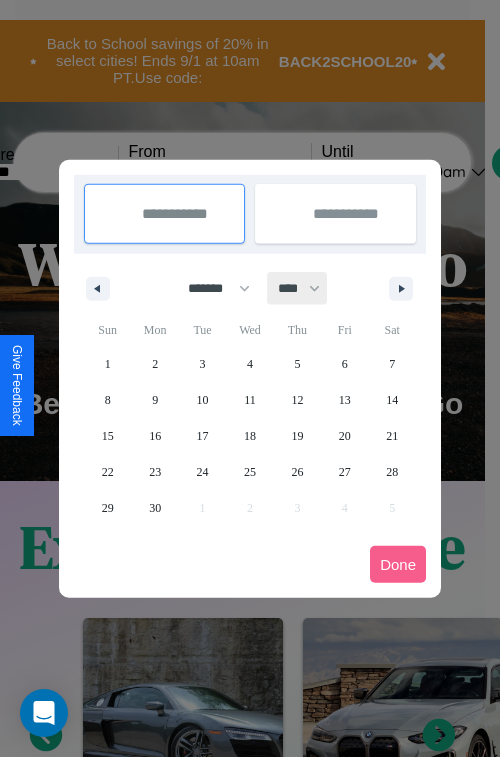 click on "**** **** **** **** **** **** **** **** **** **** **** **** **** **** **** **** **** **** **** **** **** **** **** **** **** **** **** **** **** **** **** **** **** **** **** **** **** **** **** **** **** **** **** **** **** **** **** **** **** **** **** **** **** **** **** **** **** **** **** **** **** **** **** **** **** **** **** **** **** **** **** **** **** **** **** **** **** **** **** **** **** **** **** **** **** **** **** **** **** **** **** **** **** **** **** **** **** **** **** **** **** **** **** **** **** **** **** **** **** **** **** **** **** **** **** **** **** **** **** **** ****" at bounding box center (298, 288) 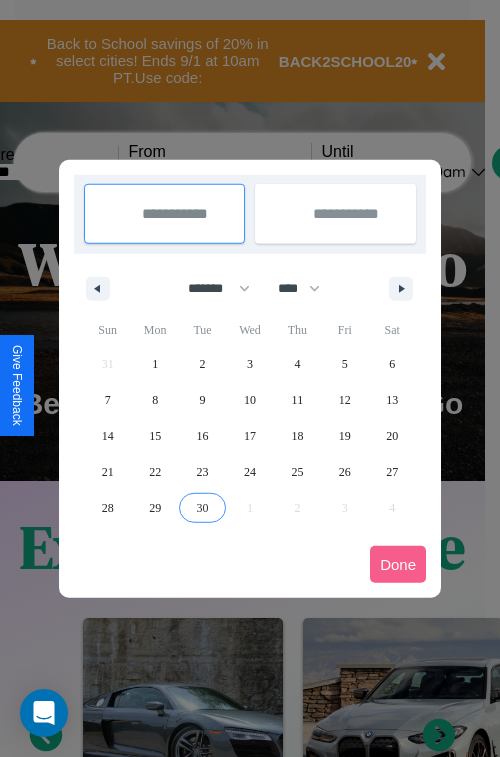 click on "30" at bounding box center [203, 508] 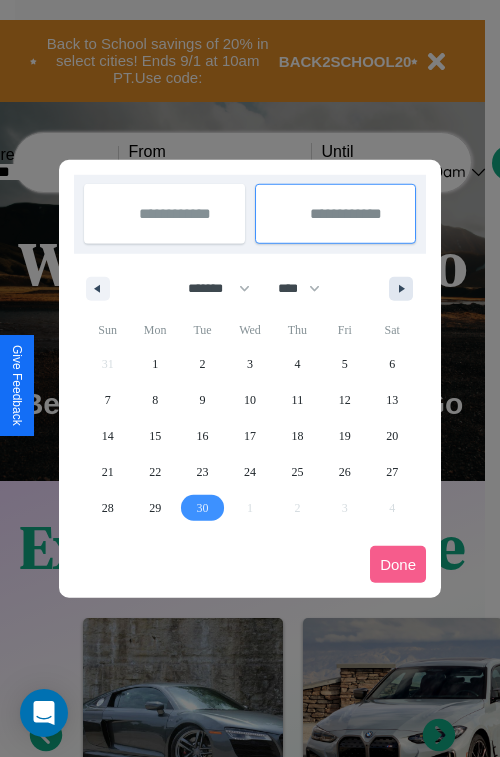 click at bounding box center [405, 289] 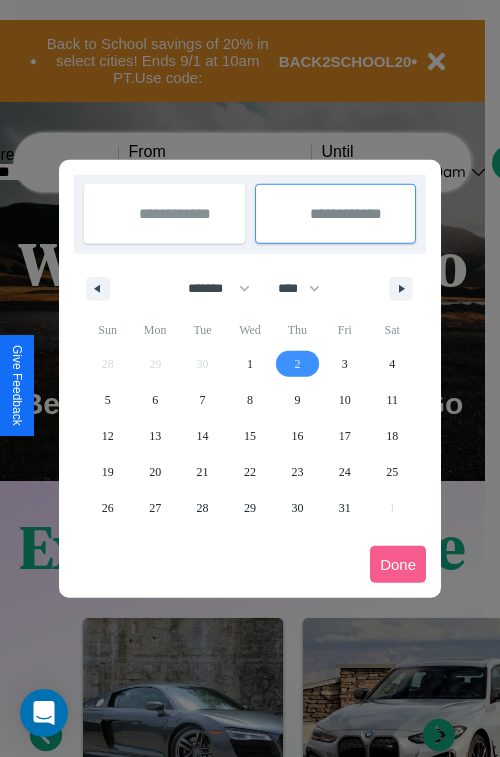 click on "2" at bounding box center [297, 364] 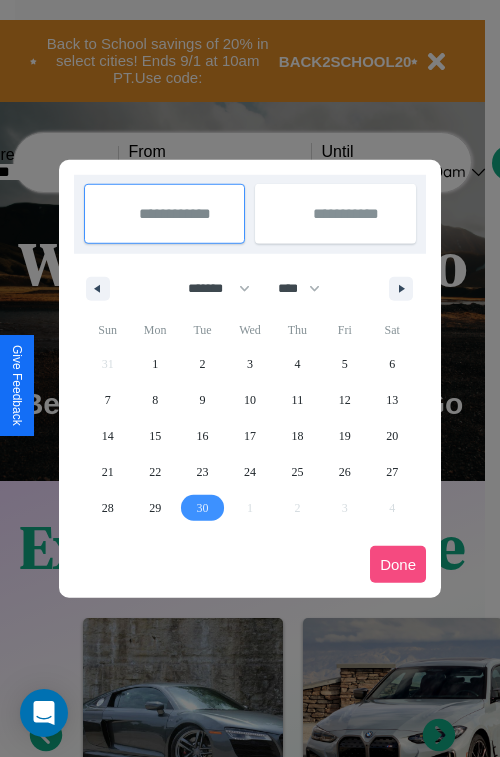 click on "Done" at bounding box center [398, 564] 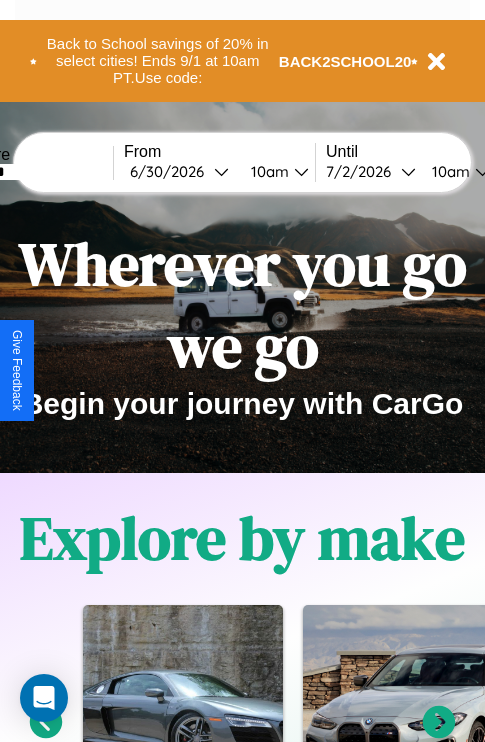 click on "10am" at bounding box center (267, 171) 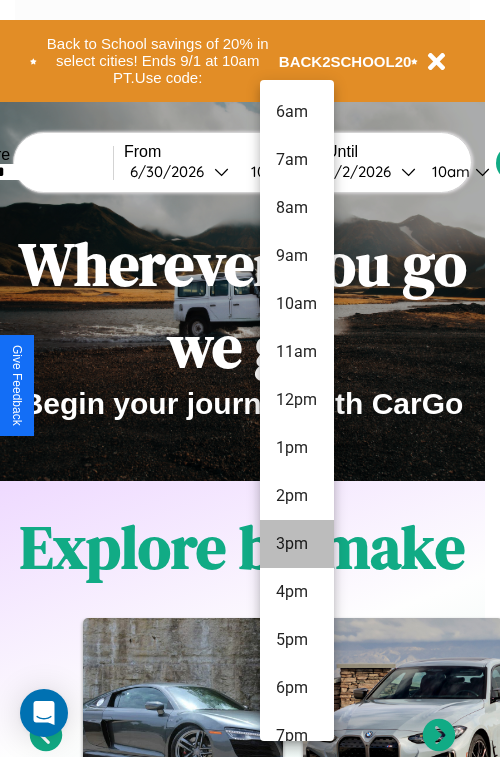 click on "3pm" at bounding box center (297, 544) 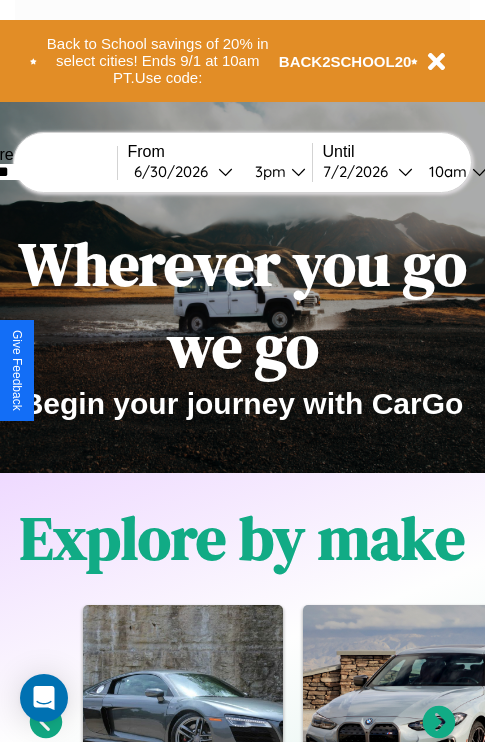 scroll, scrollTop: 0, scrollLeft: 69, axis: horizontal 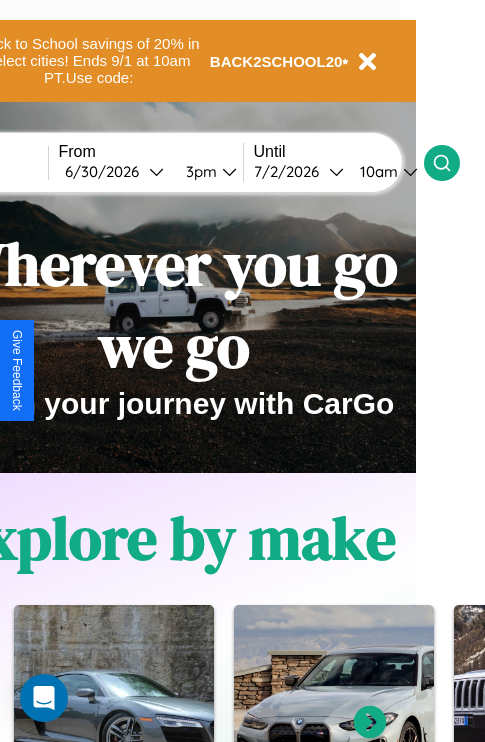 click 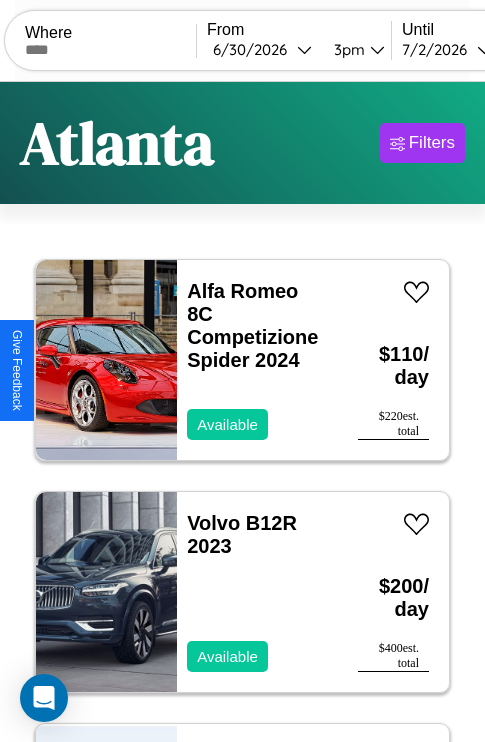 scroll, scrollTop: 66, scrollLeft: 0, axis: vertical 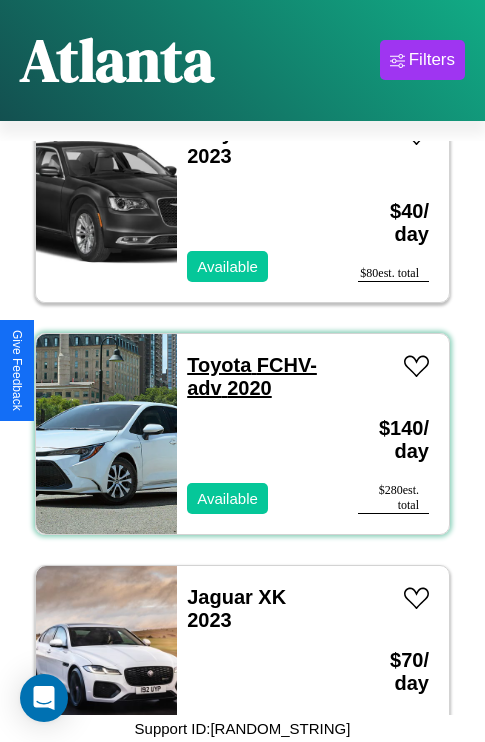 click on "Toyota   FCHV-adv   2020" at bounding box center (252, 376) 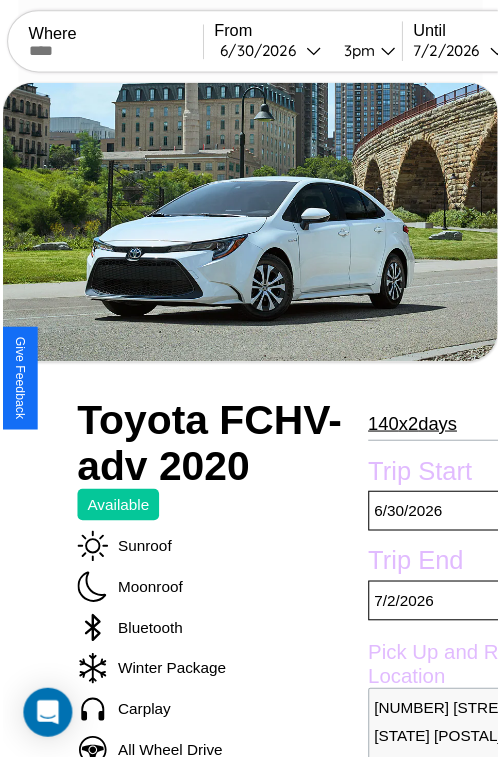 scroll, scrollTop: 130, scrollLeft: 84, axis: both 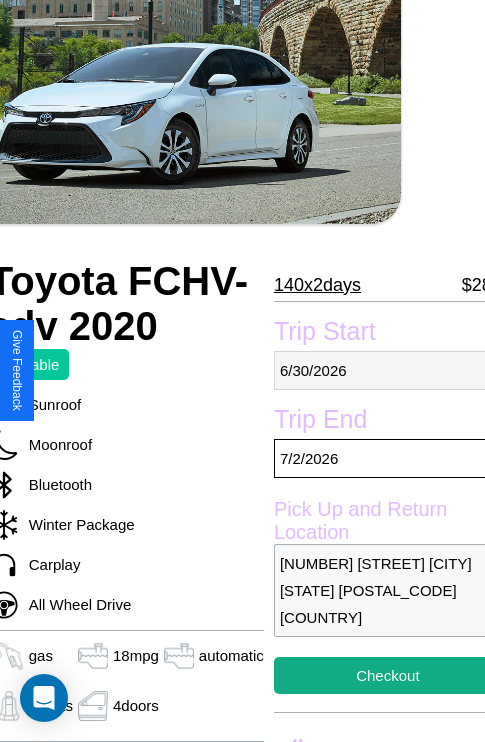 click on "6 / 30 / 2026" at bounding box center [388, 370] 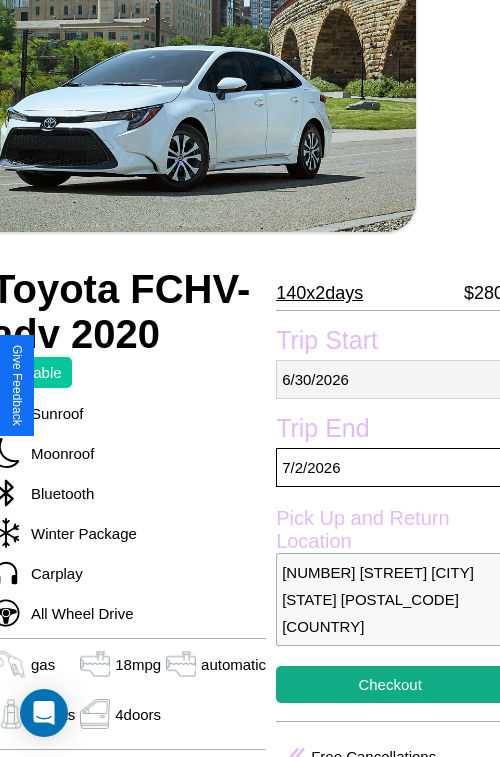 select on "*" 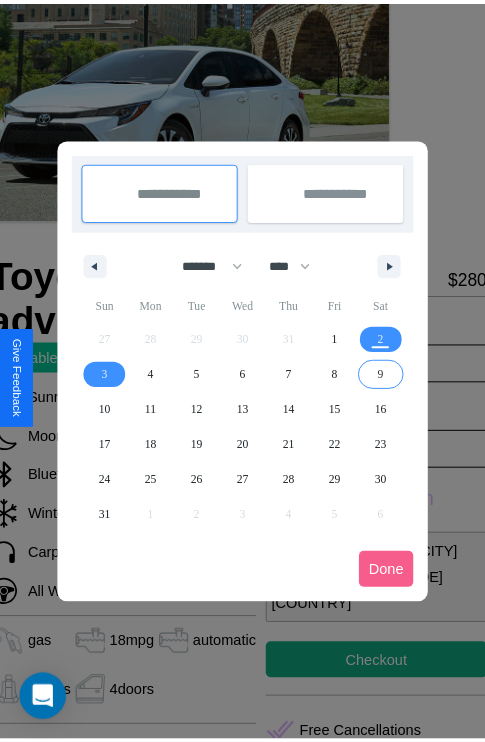 scroll, scrollTop: 0, scrollLeft: 84, axis: horizontal 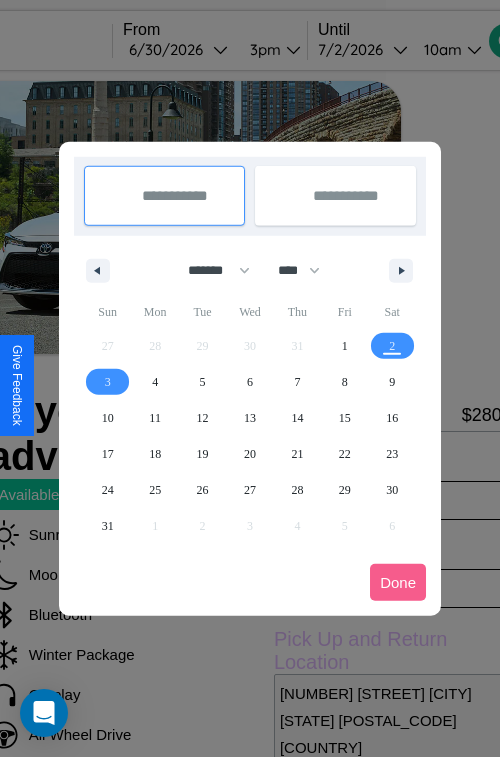 click at bounding box center (250, 378) 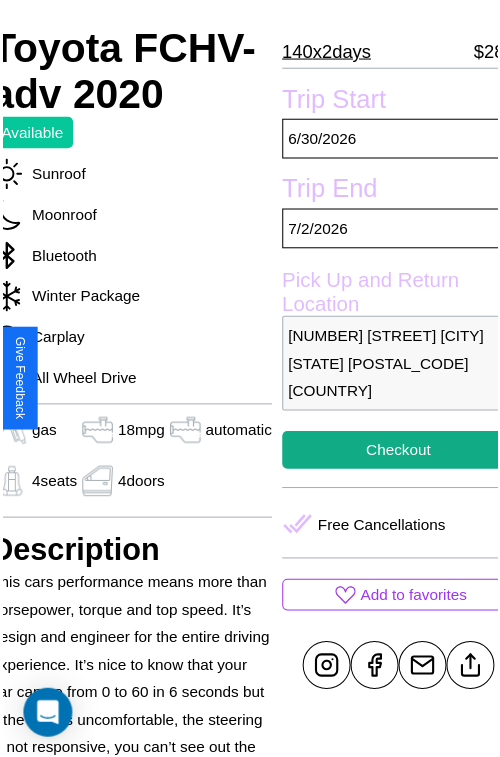 scroll, scrollTop: 550, scrollLeft: 84, axis: both 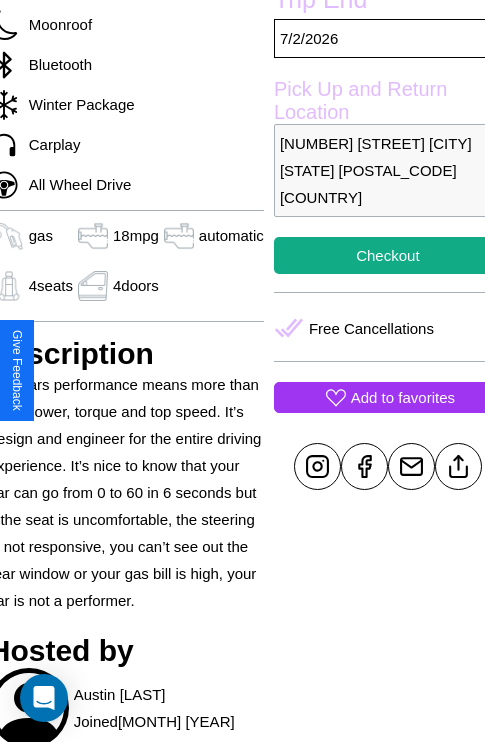 click on "Add to favorites" at bounding box center (403, 397) 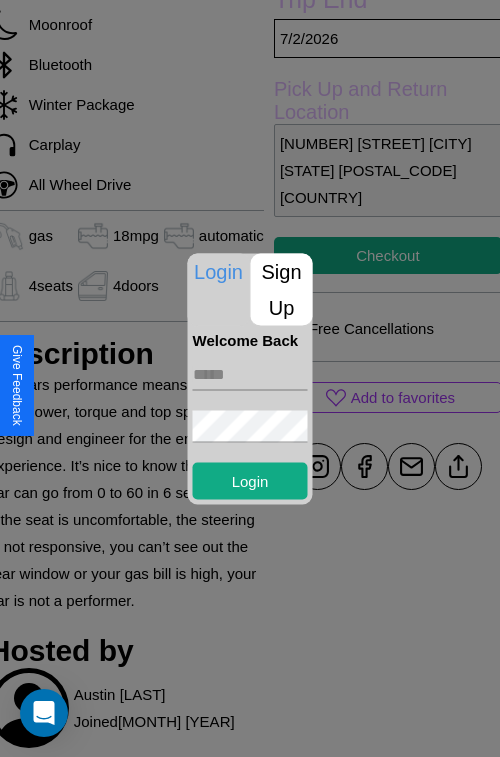 click at bounding box center (250, 374) 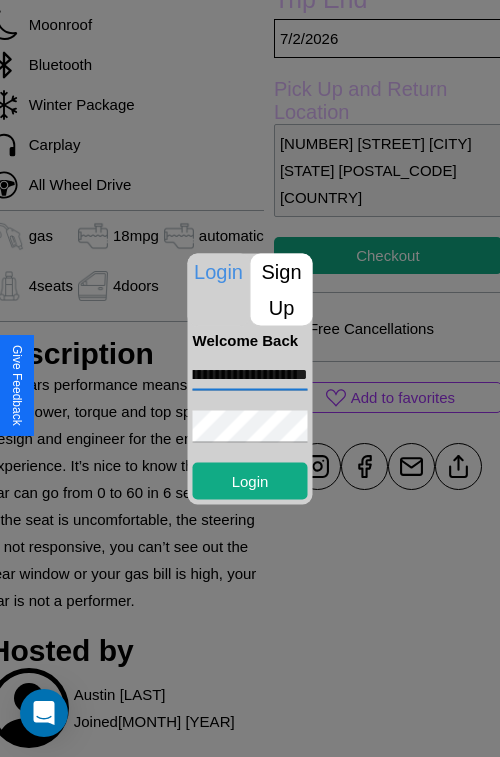 scroll, scrollTop: 0, scrollLeft: 91, axis: horizontal 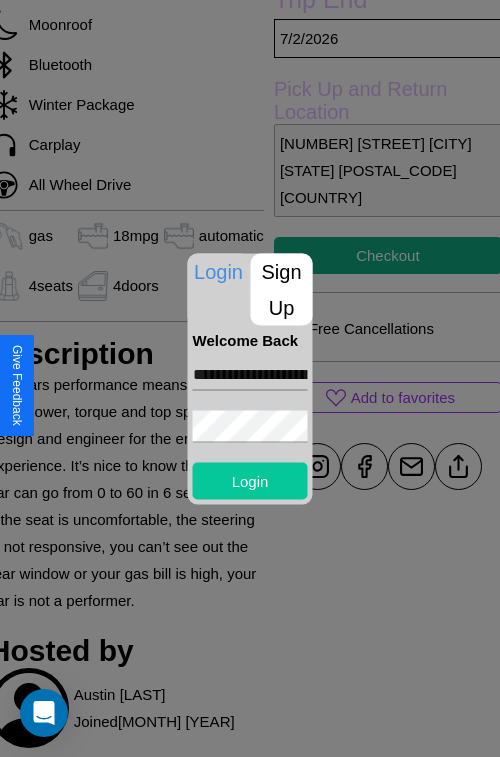 click on "Login" at bounding box center [250, 480] 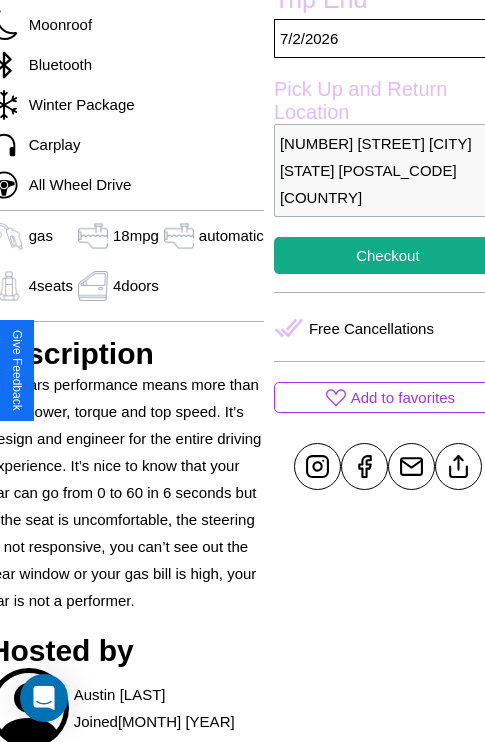 scroll, scrollTop: 550, scrollLeft: 84, axis: both 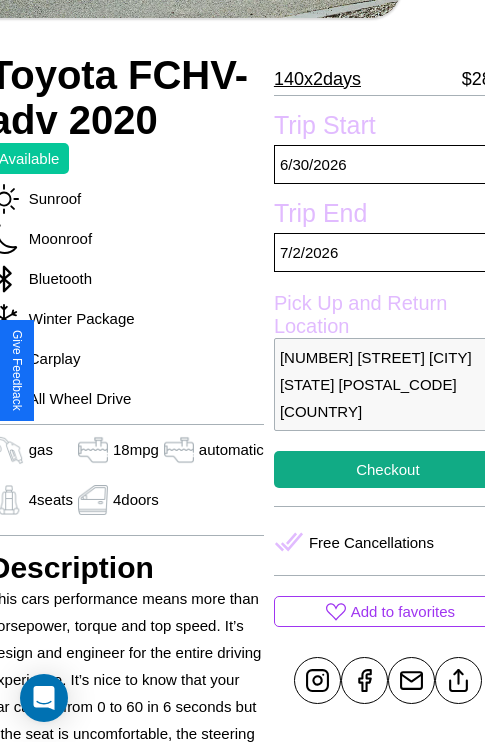 click on "7305 Washington Street  Atlanta Georgia 82603 United States" at bounding box center (388, 384) 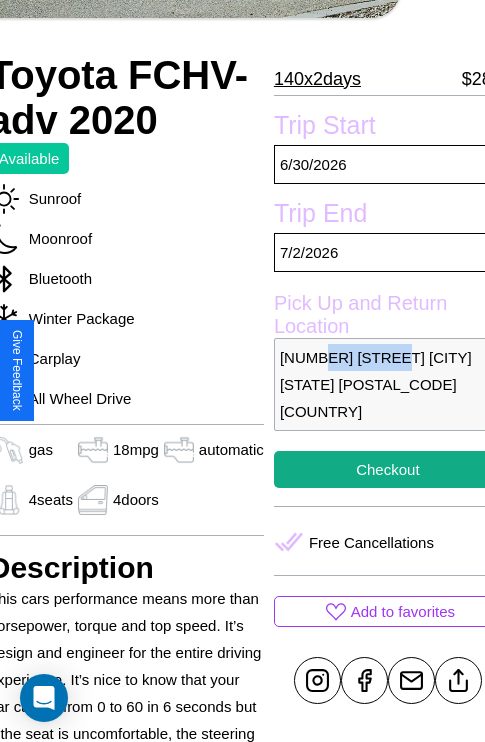 click on "7305 Washington Street  Atlanta Georgia 82603 United States" at bounding box center [388, 384] 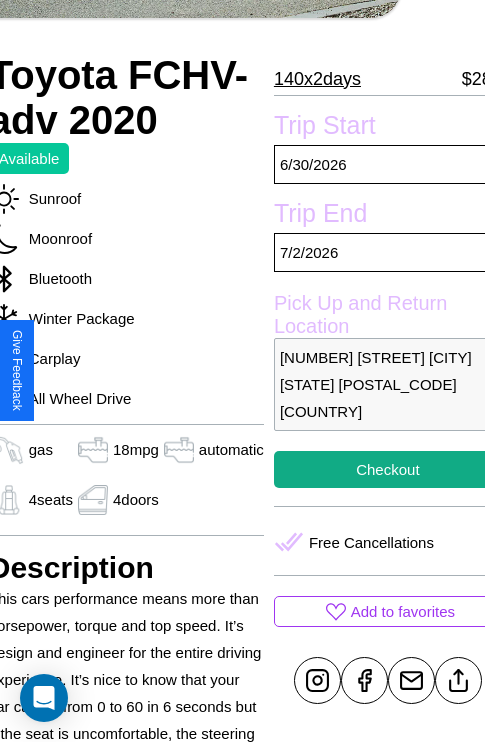 click on "7305 Washington Street  Atlanta Georgia 82603 United States" at bounding box center (388, 384) 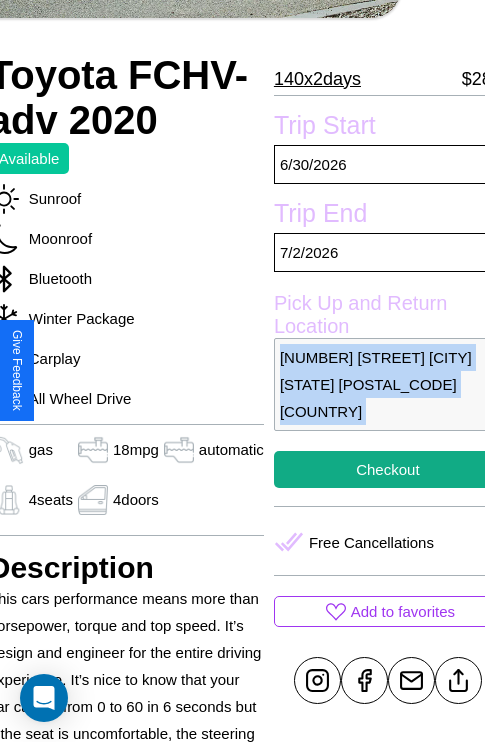 click on "7305 Washington Street  Atlanta Georgia 82603 United States" at bounding box center [388, 384] 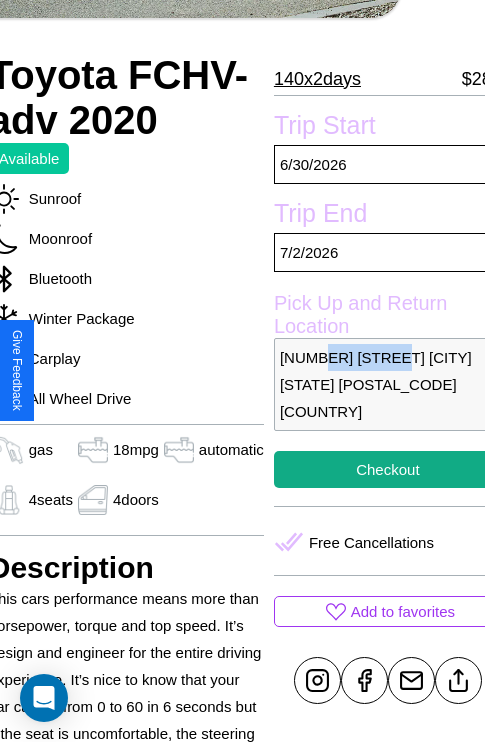 click on "7305 Washington Street  Atlanta Georgia 82603 United States" at bounding box center [388, 384] 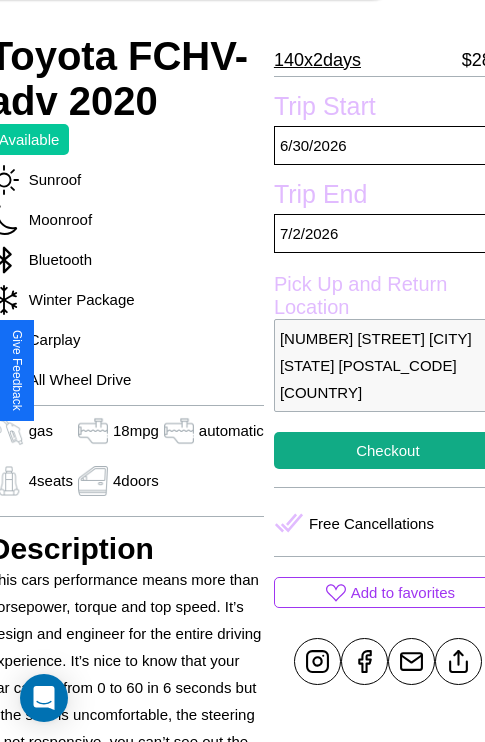 scroll, scrollTop: 408, scrollLeft: 84, axis: both 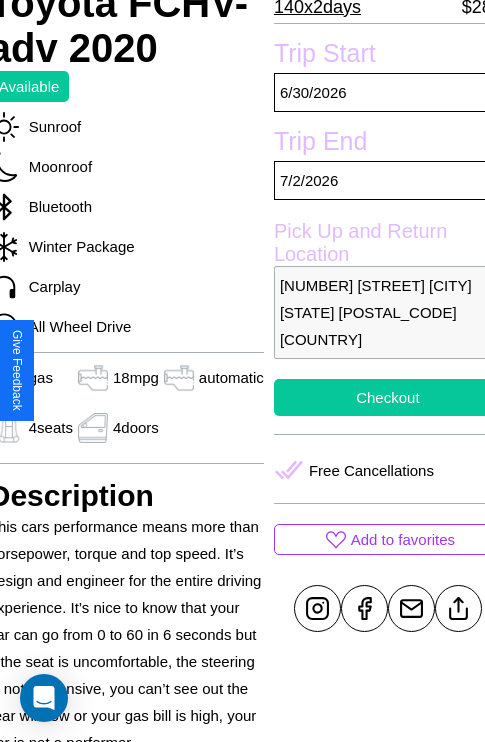 click on "Checkout" at bounding box center [388, 397] 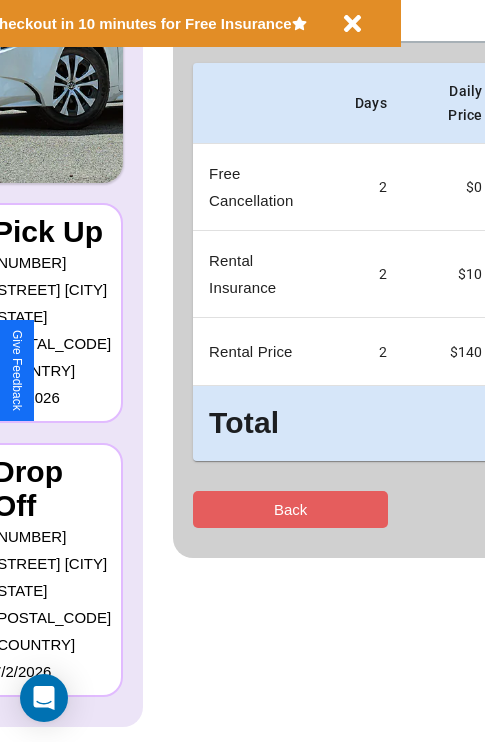 scroll, scrollTop: 0, scrollLeft: 0, axis: both 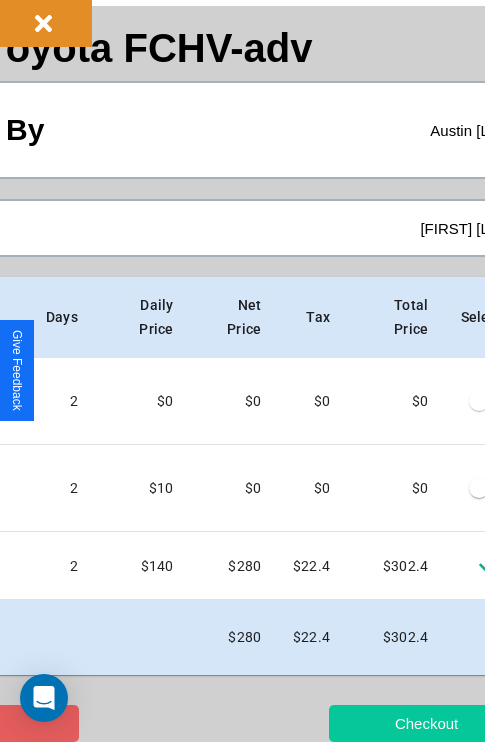 click on "Checkout" at bounding box center [426, 723] 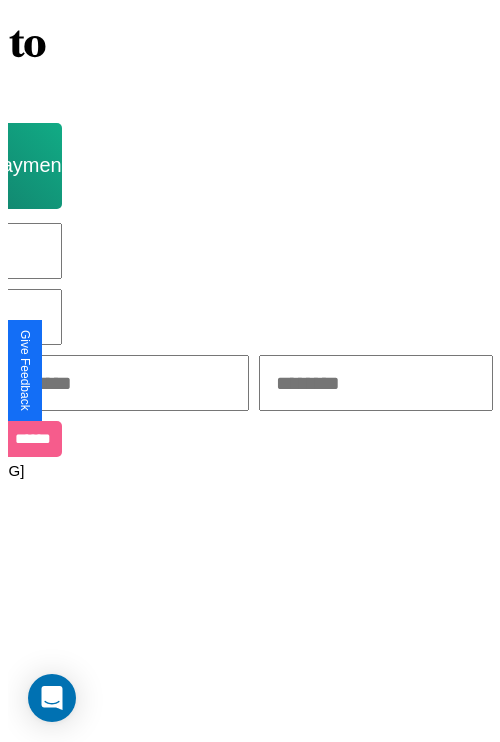 scroll, scrollTop: 0, scrollLeft: 0, axis: both 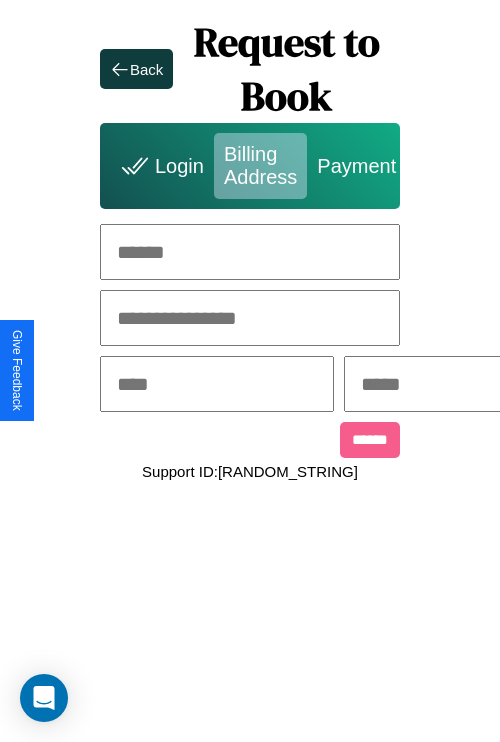 click at bounding box center (250, 252) 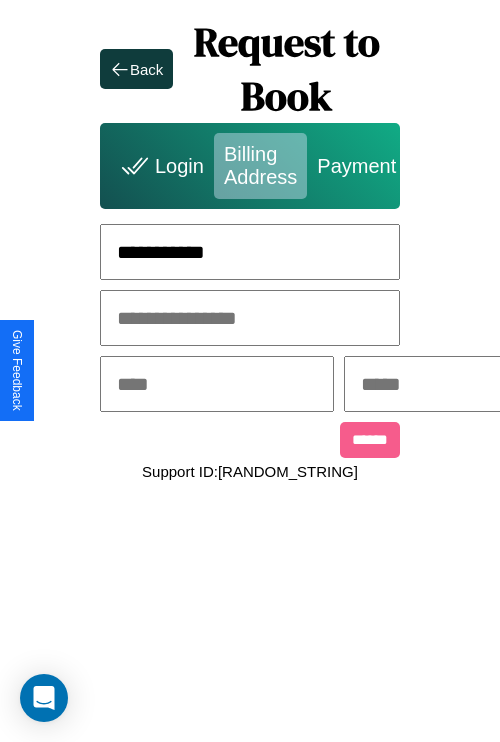 type on "**********" 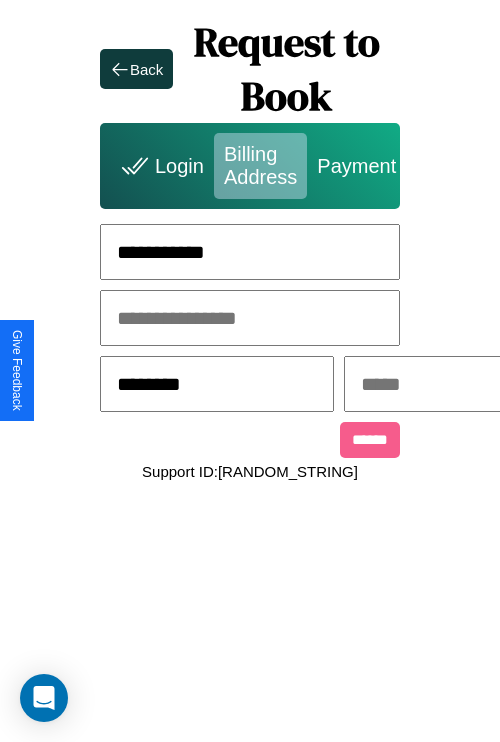 type on "********" 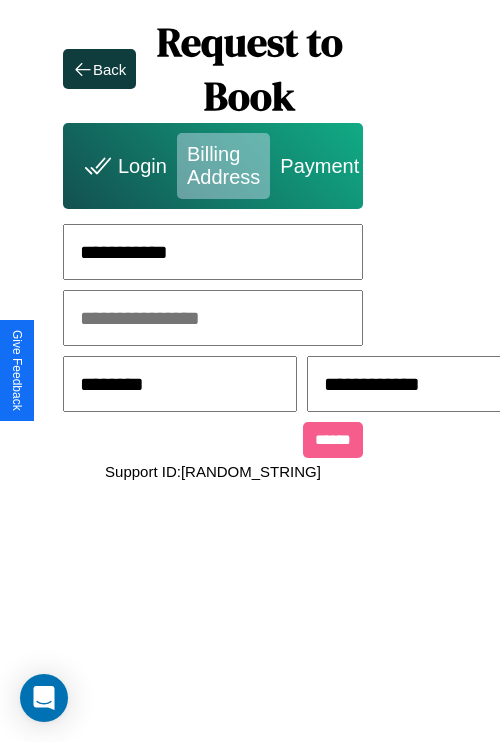 scroll, scrollTop: 0, scrollLeft: 517, axis: horizontal 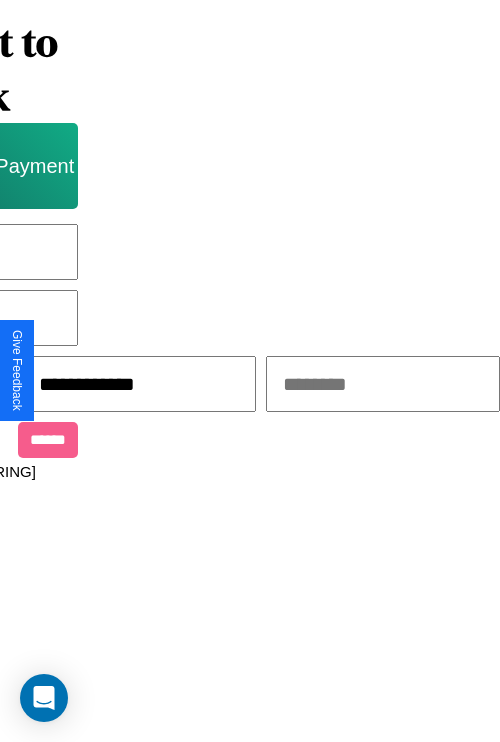 type on "**********" 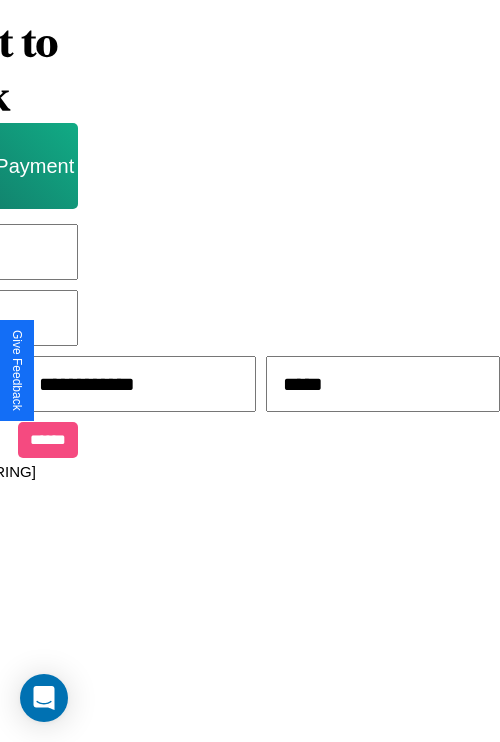 type on "*****" 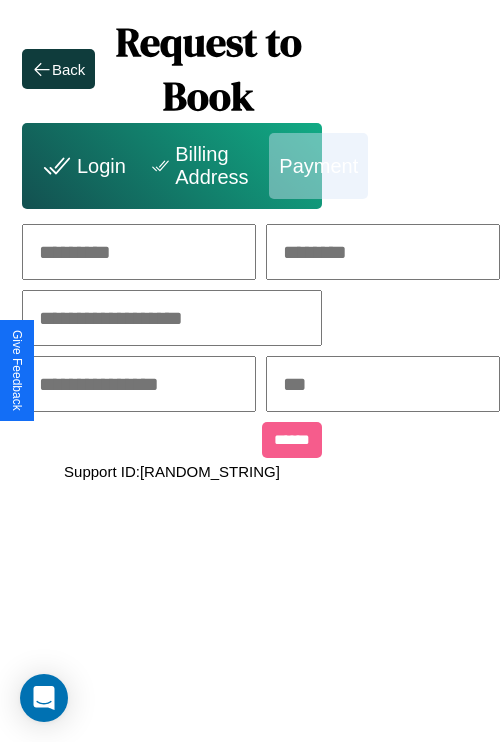 scroll, scrollTop: 0, scrollLeft: 208, axis: horizontal 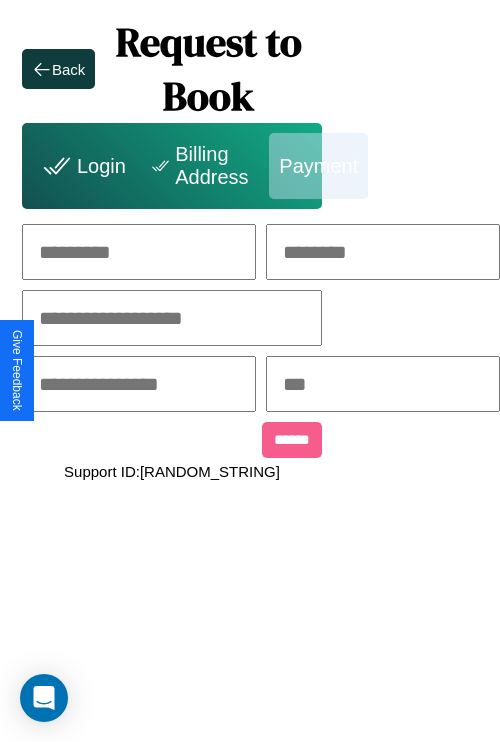 click at bounding box center (139, 252) 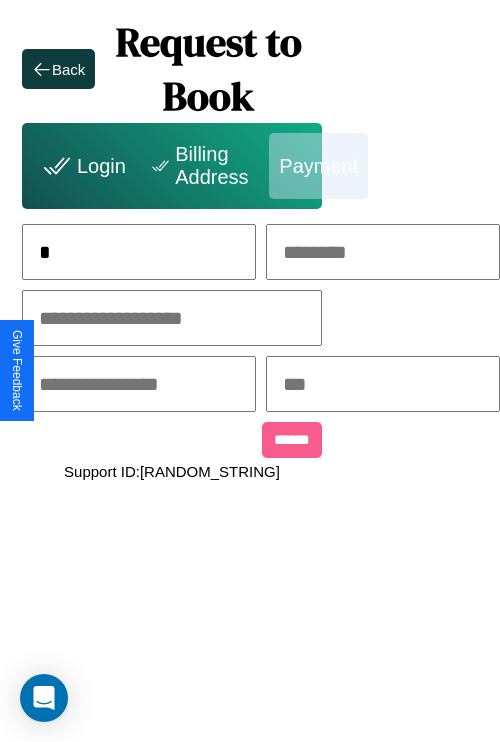 scroll, scrollTop: 0, scrollLeft: 127, axis: horizontal 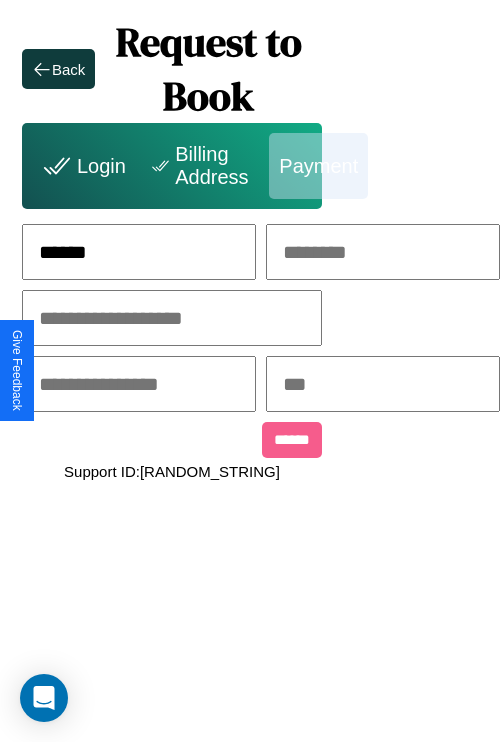type on "******" 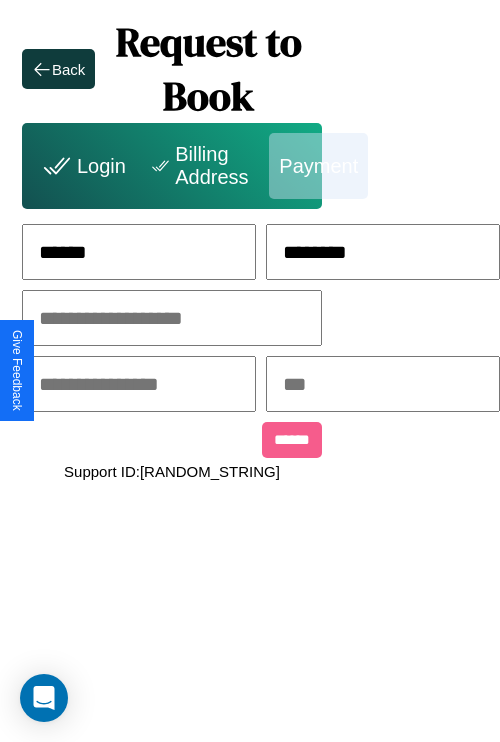 type on "********" 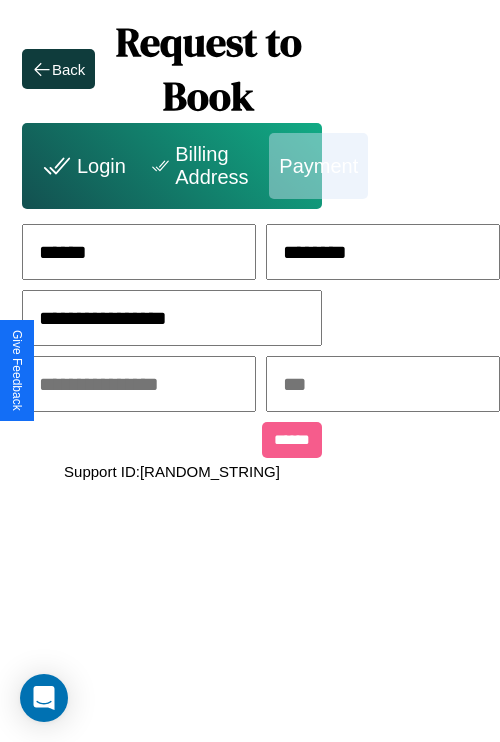 type on "**********" 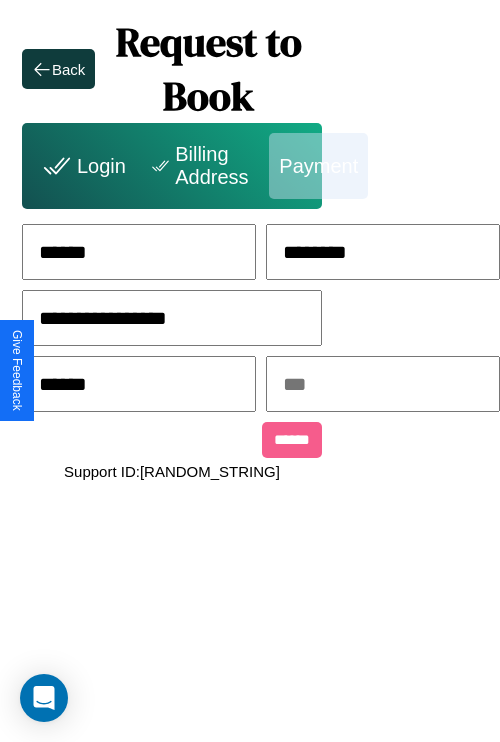 type on "******" 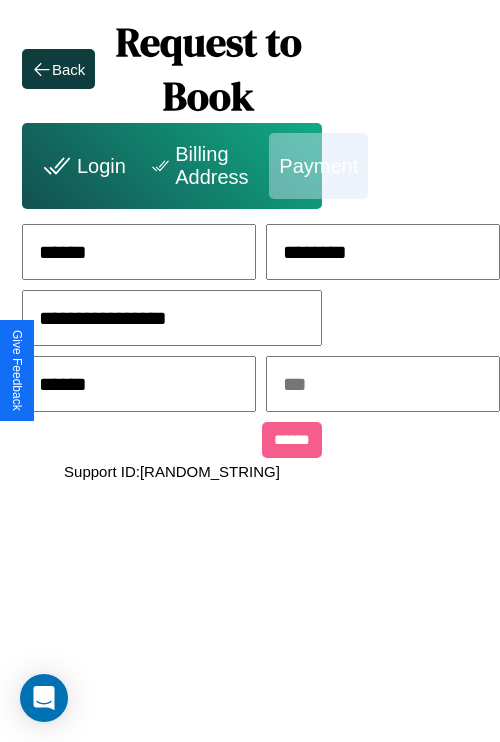click at bounding box center [383, 384] 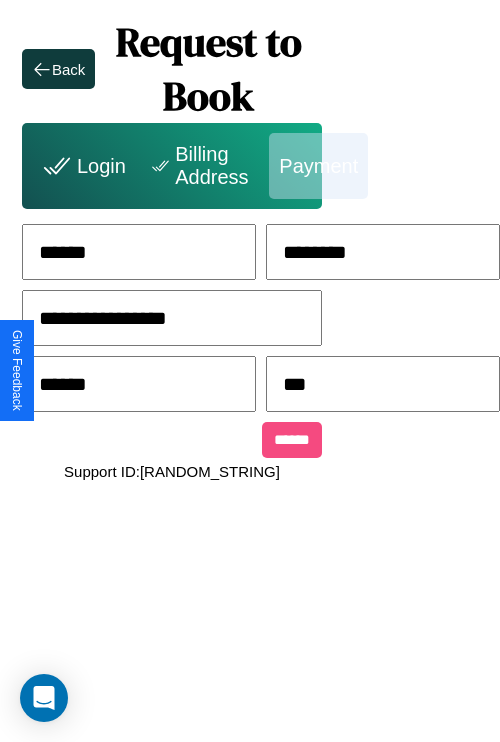 type on "***" 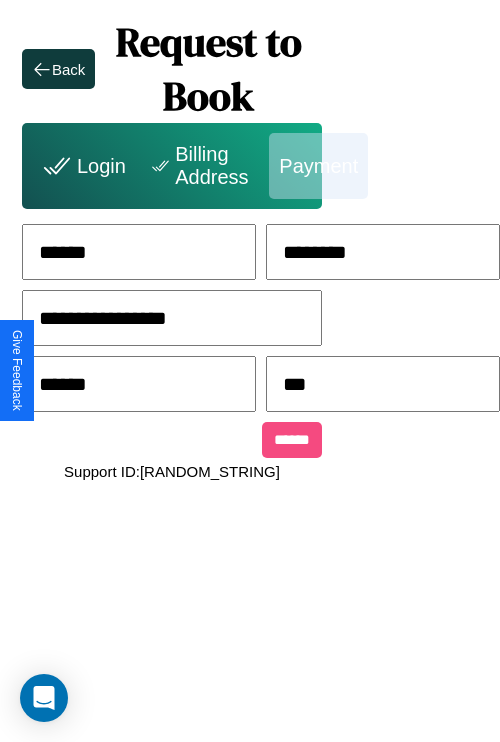 click on "******" at bounding box center [292, 440] 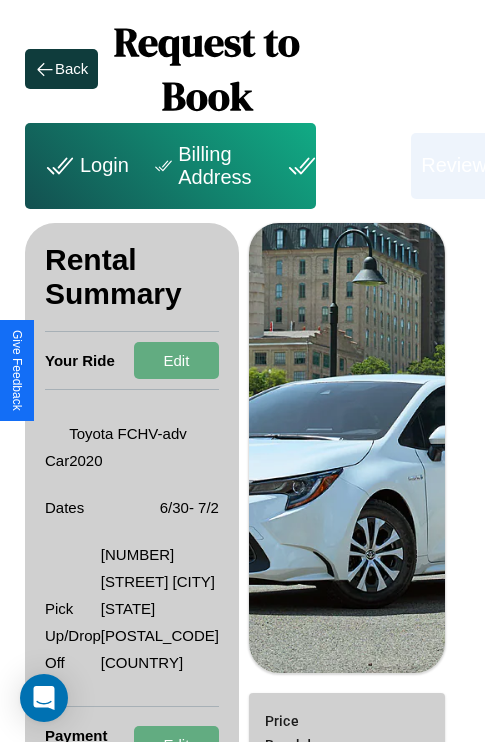 scroll, scrollTop: 376, scrollLeft: 72, axis: both 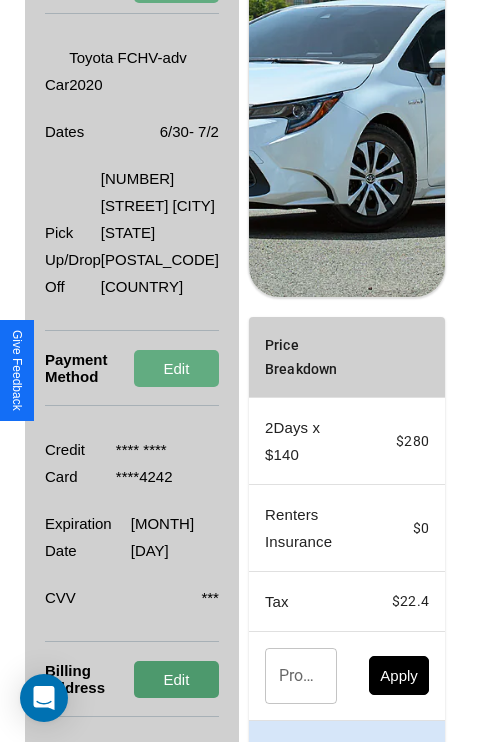 click on "Edit" at bounding box center [176, 679] 